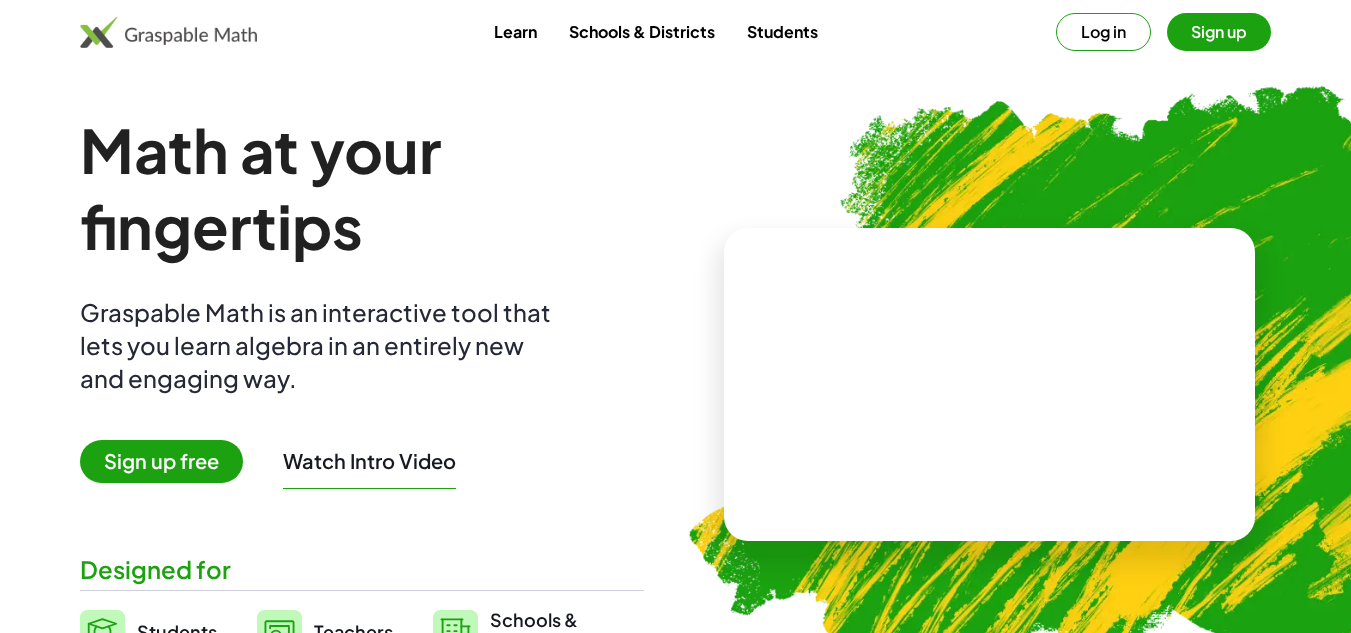 scroll, scrollTop: 0, scrollLeft: 0, axis: both 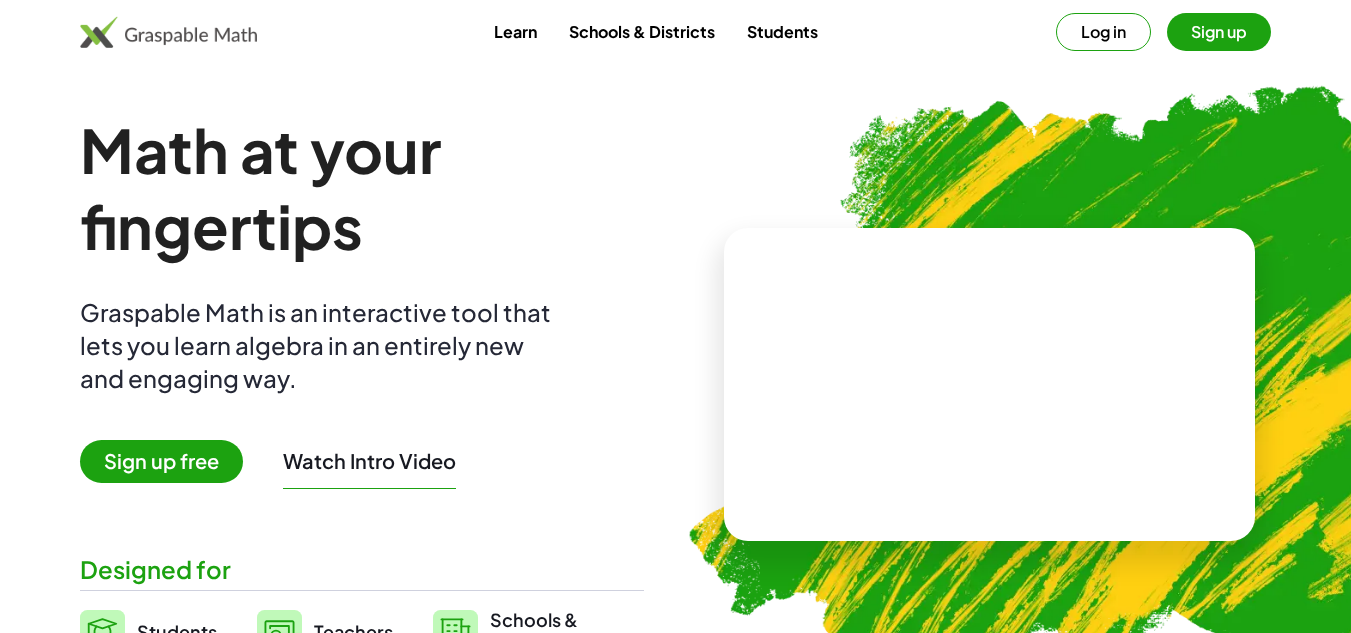 click at bounding box center [1090, 375] 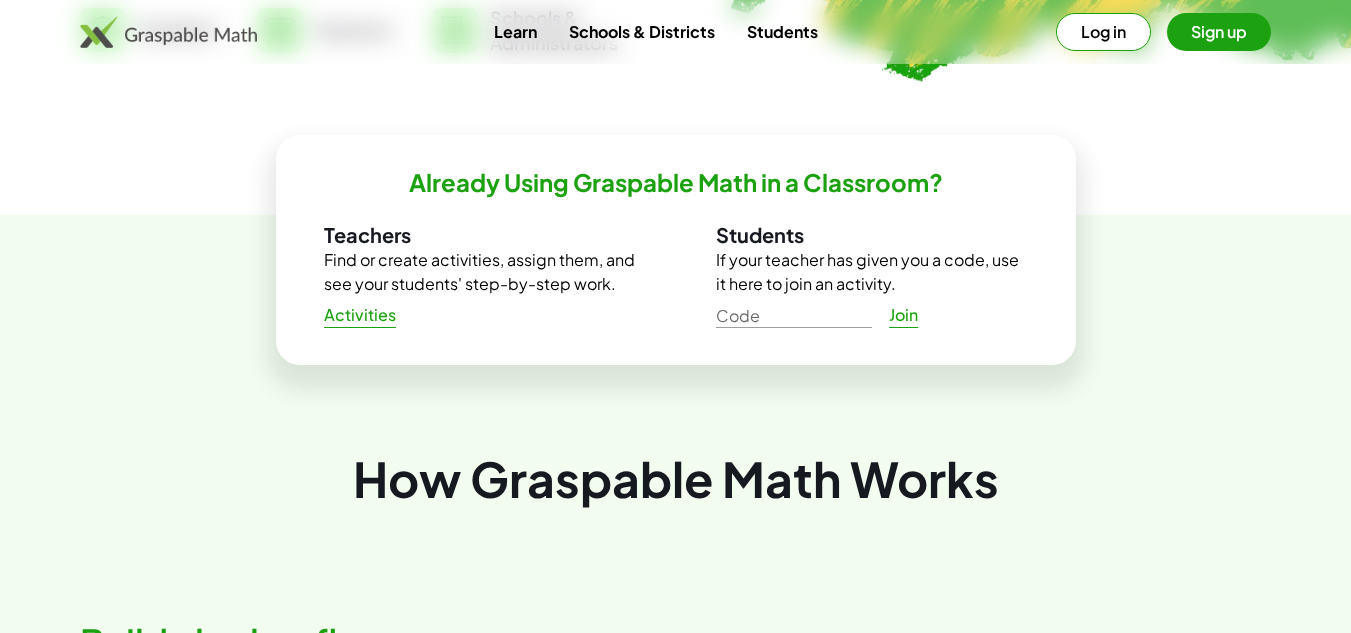 scroll, scrollTop: 0, scrollLeft: 0, axis: both 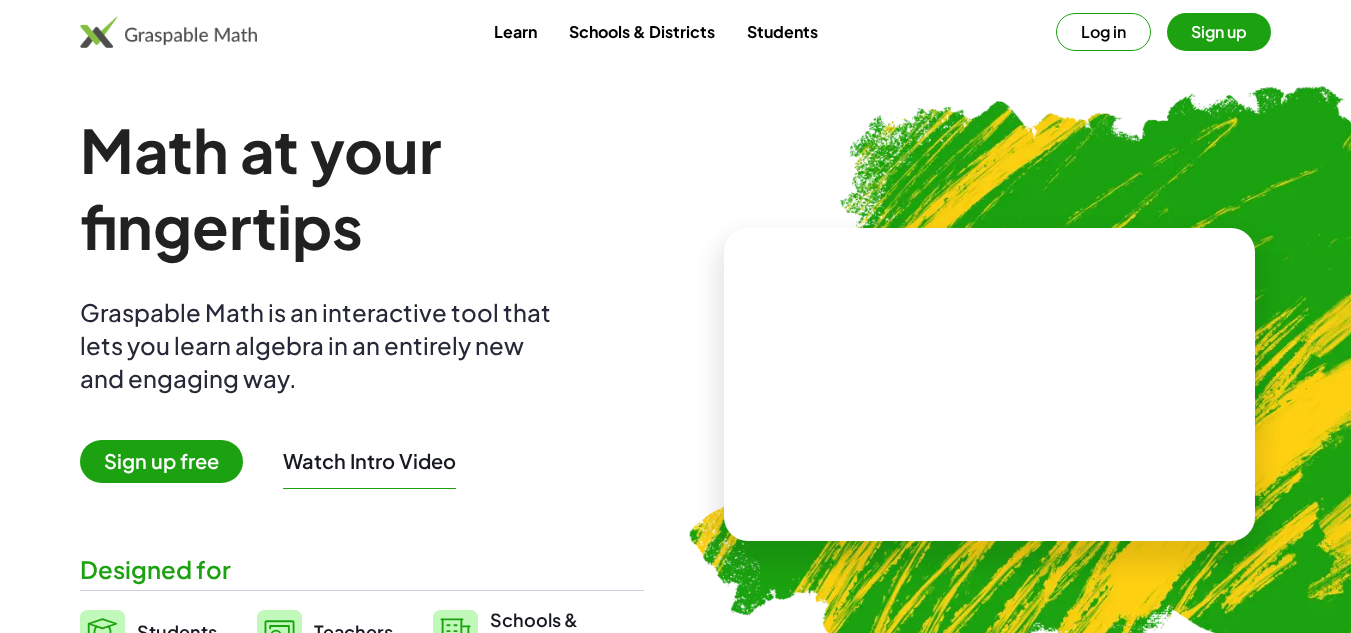 click on "Sign up" at bounding box center [1219, 32] 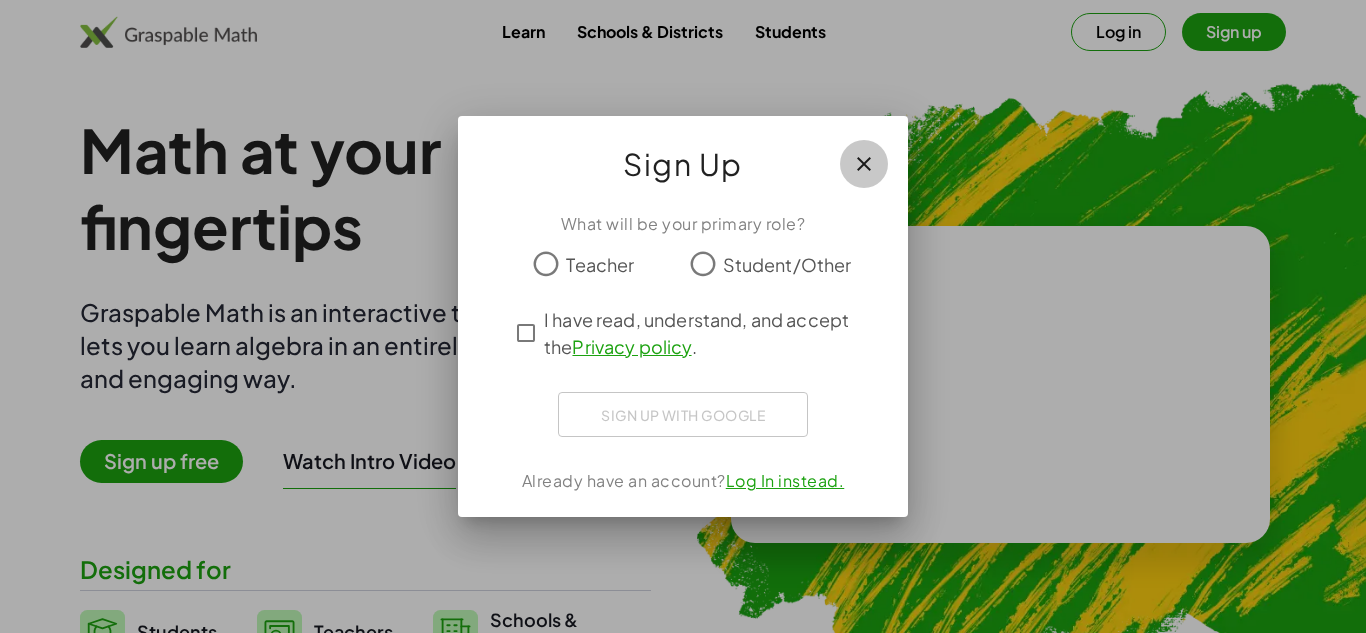 click 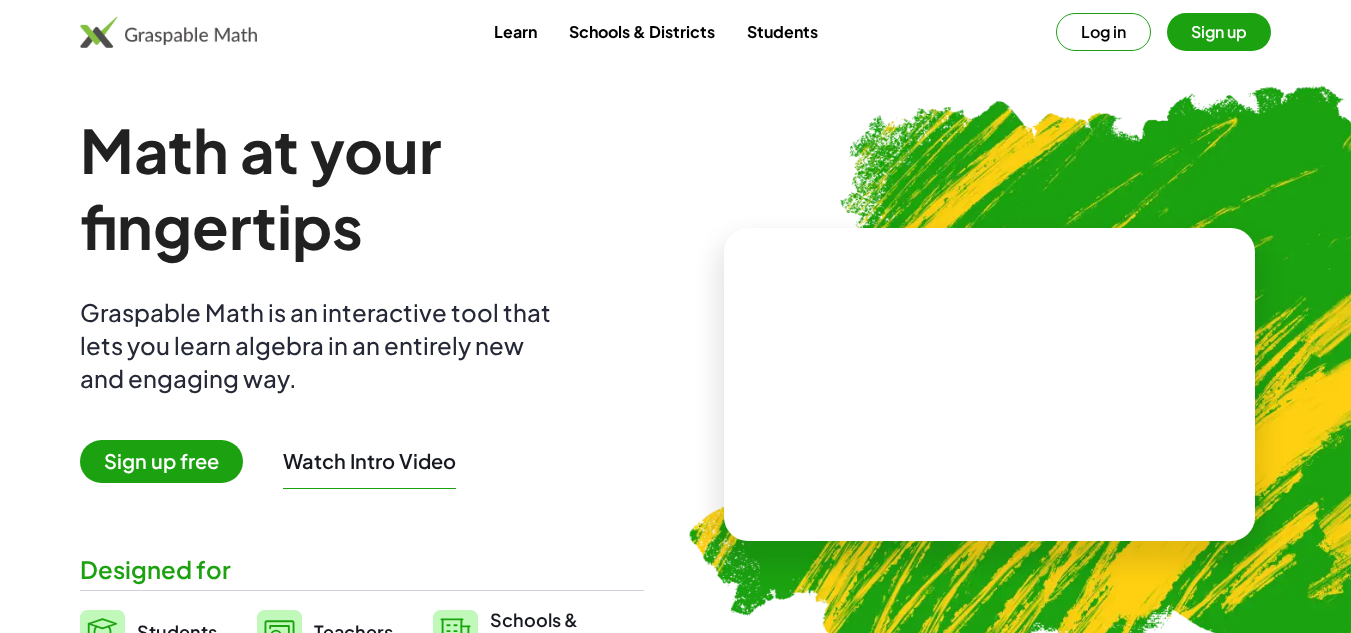click on "Log in" at bounding box center [1103, 32] 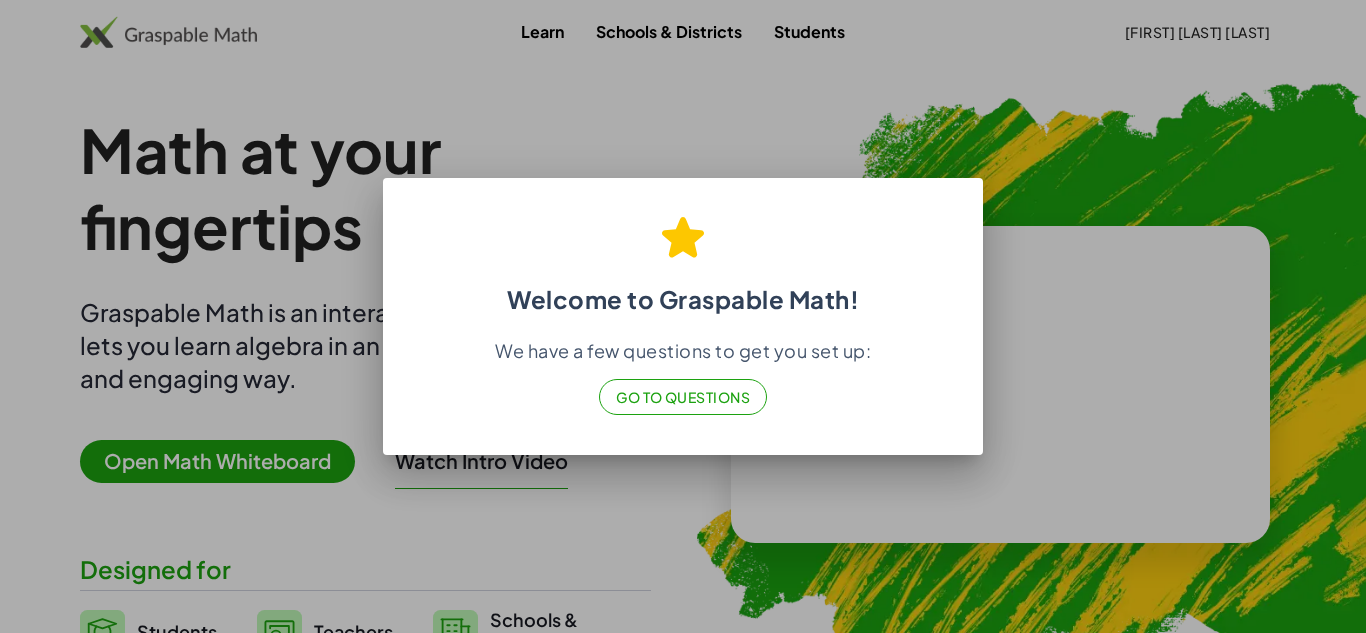 click on "Go to Questions" 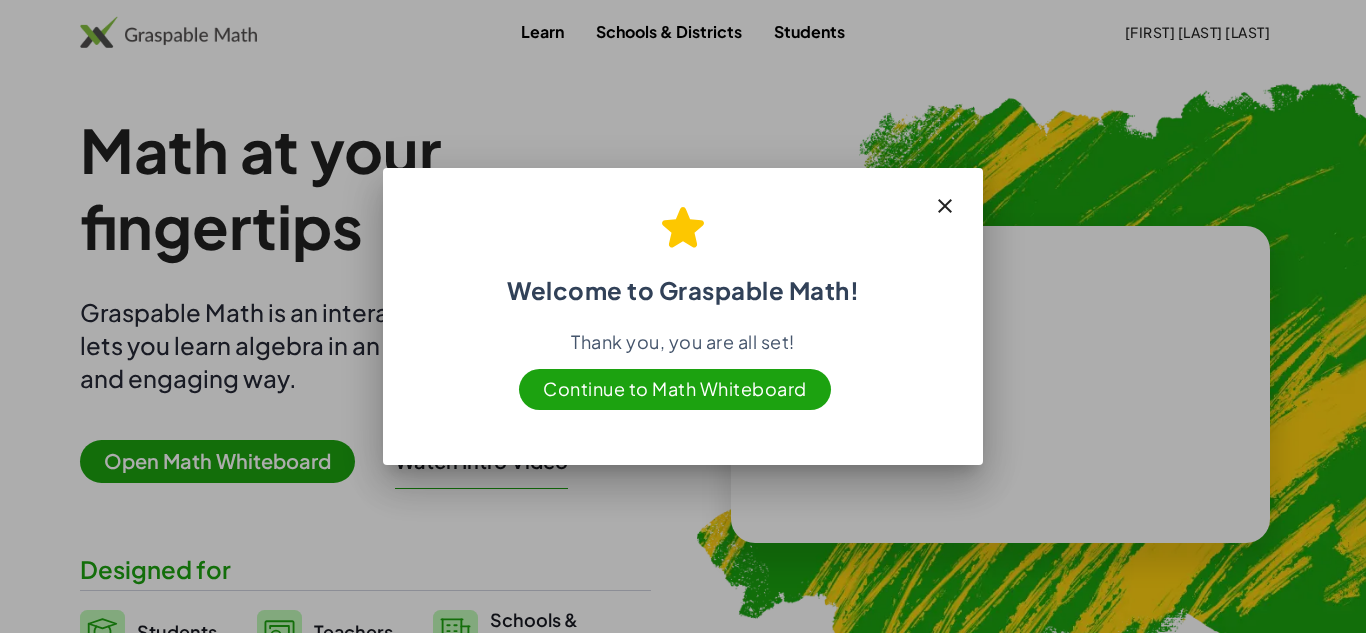 click at bounding box center [945, 206] 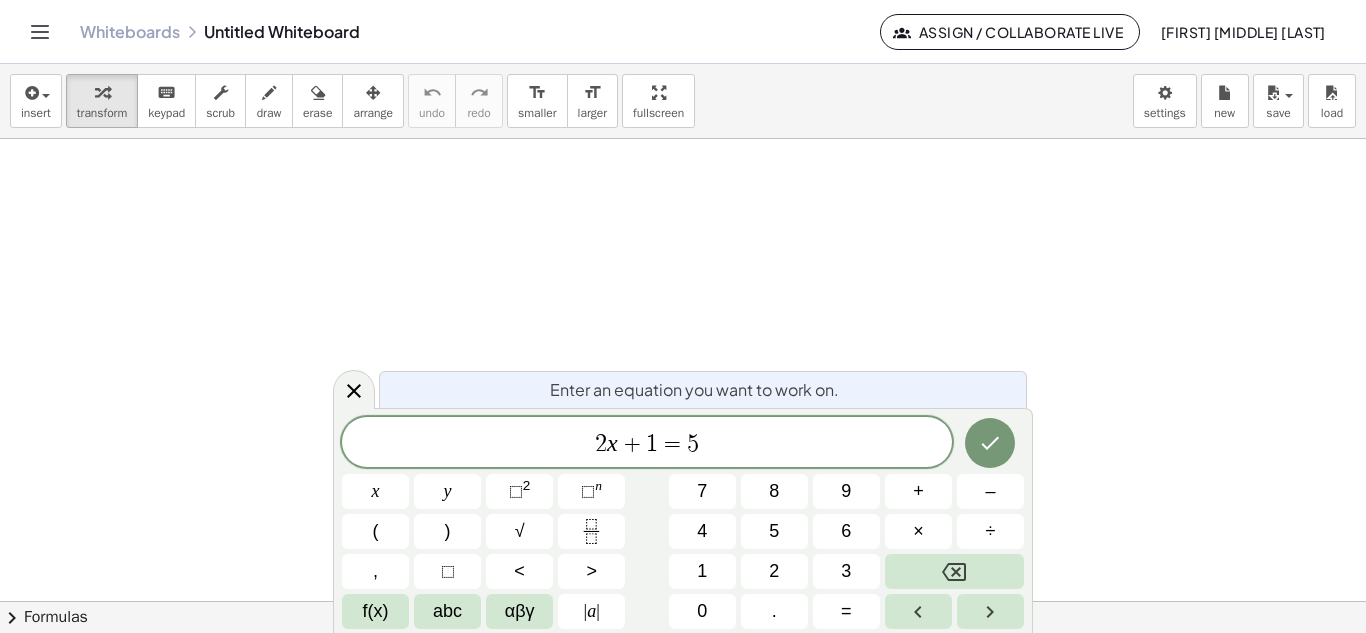 scroll, scrollTop: 0, scrollLeft: 0, axis: both 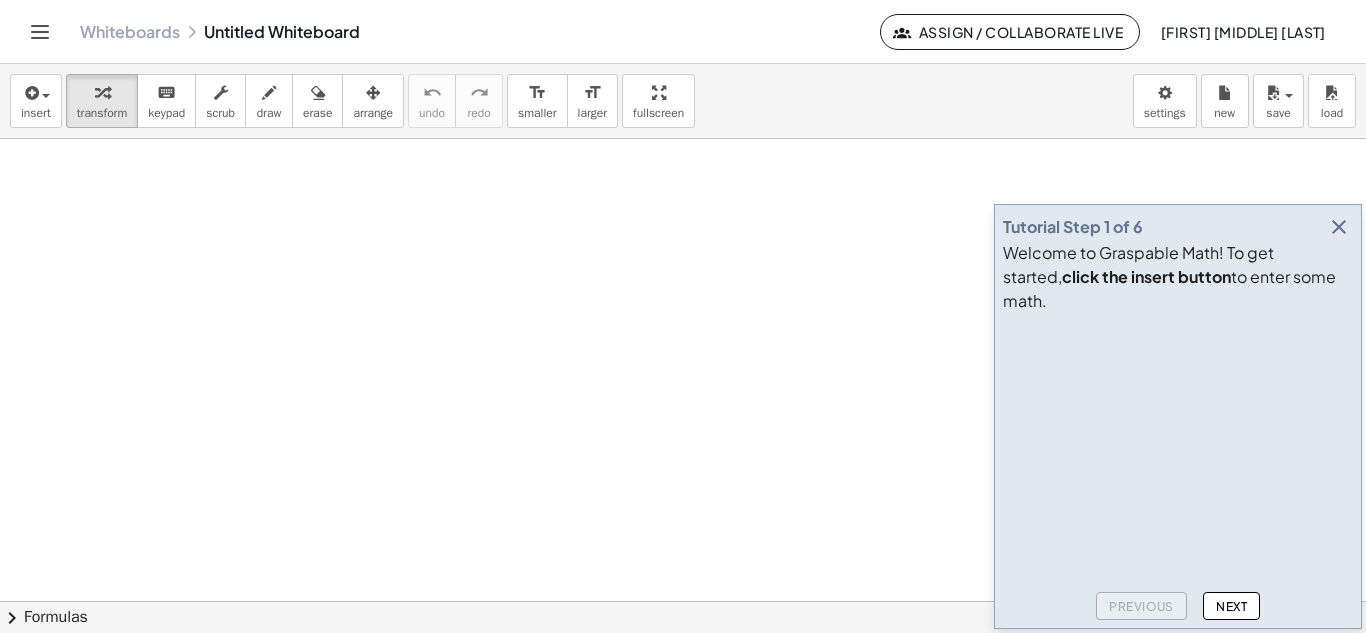click at bounding box center [1339, 227] 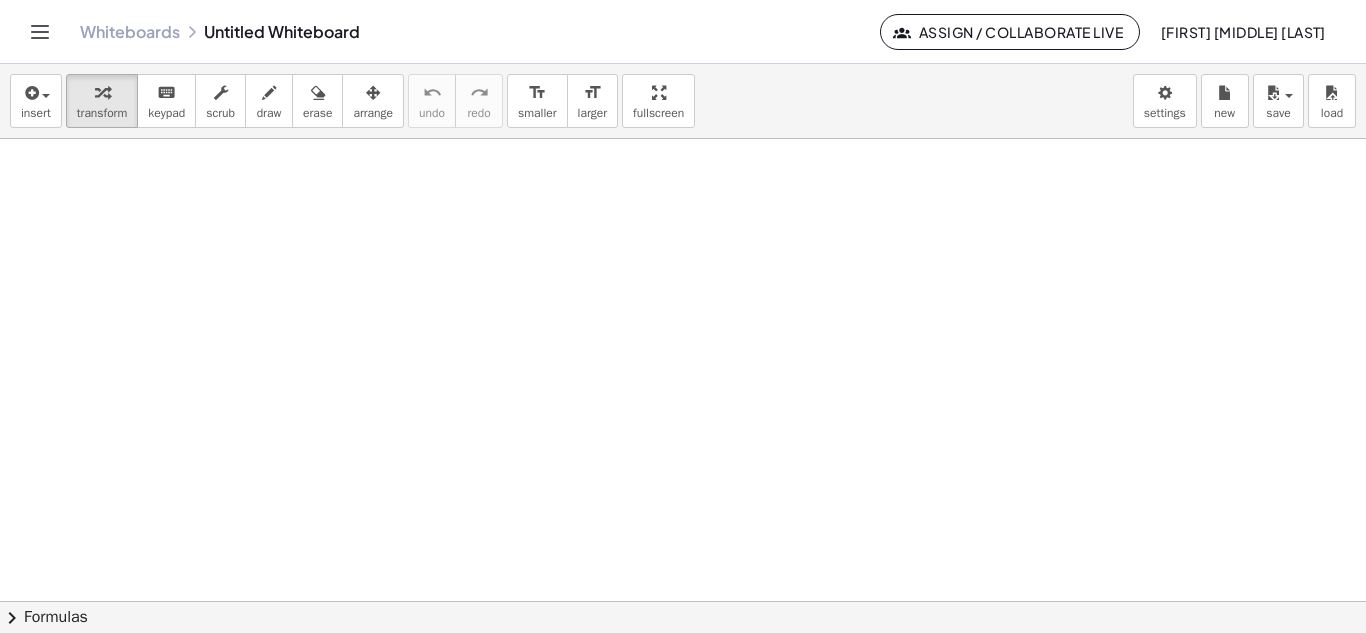 click at bounding box center [683, 601] 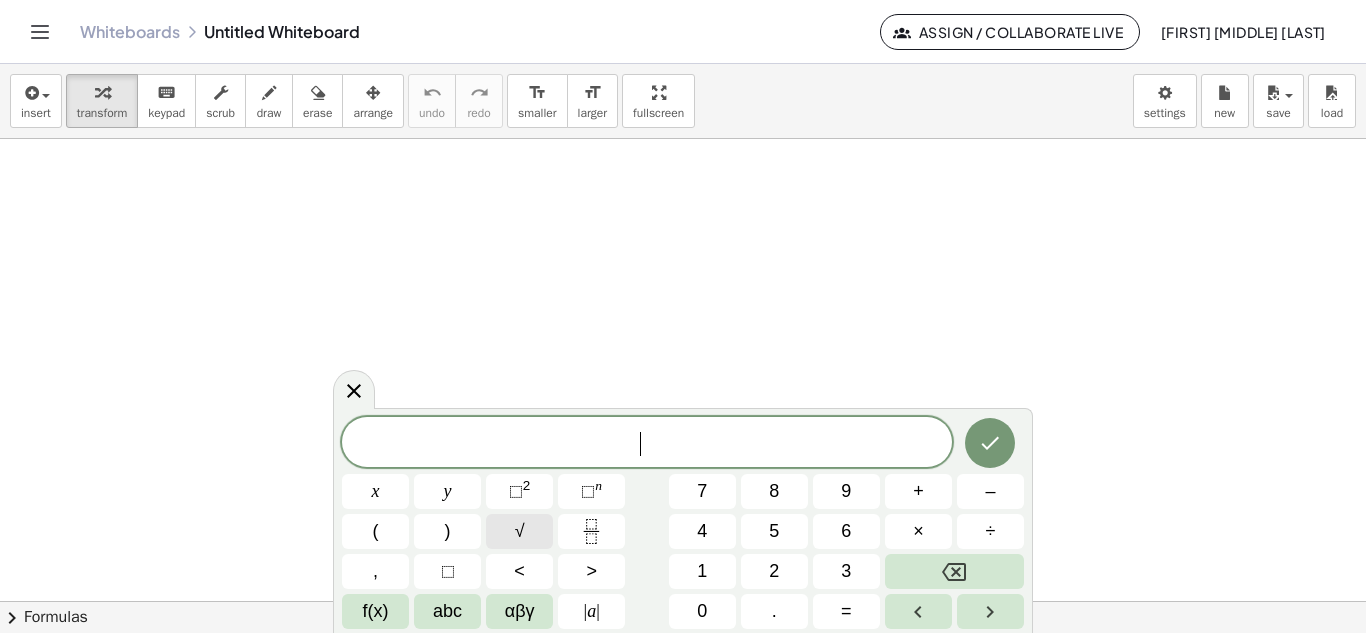 click on "√" at bounding box center (519, 531) 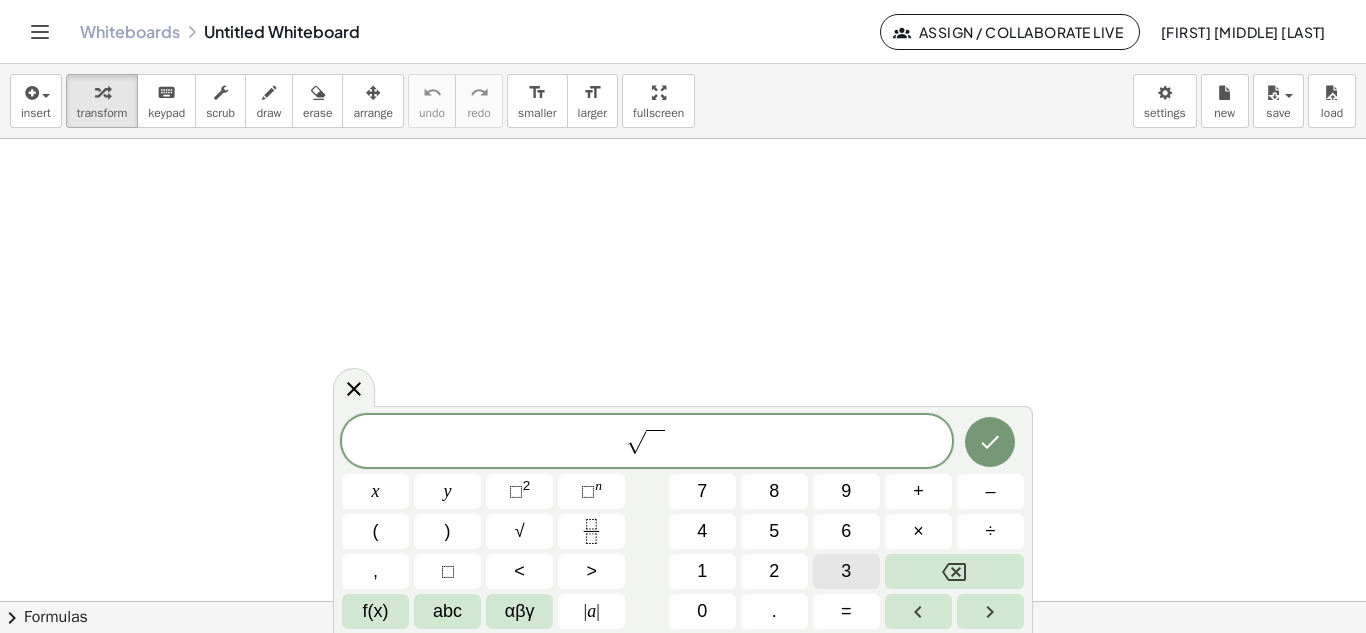 click on "3" at bounding box center [846, 571] 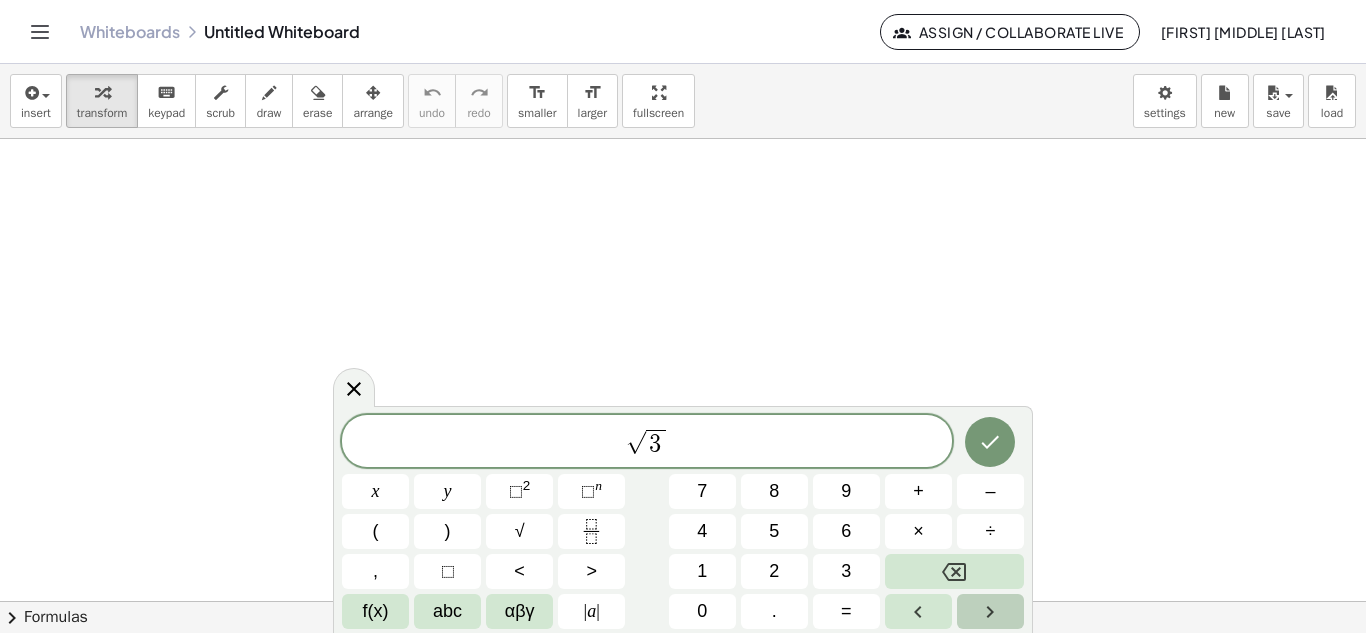 click at bounding box center (990, 611) 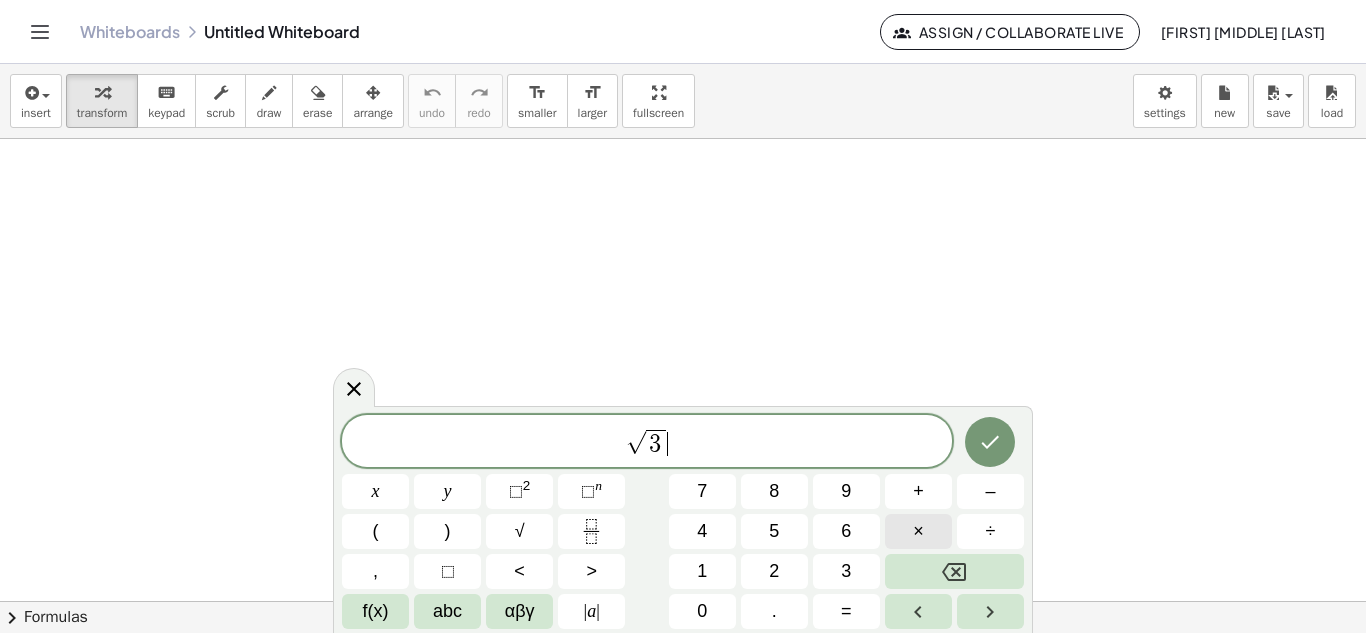 click on "×" at bounding box center [918, 531] 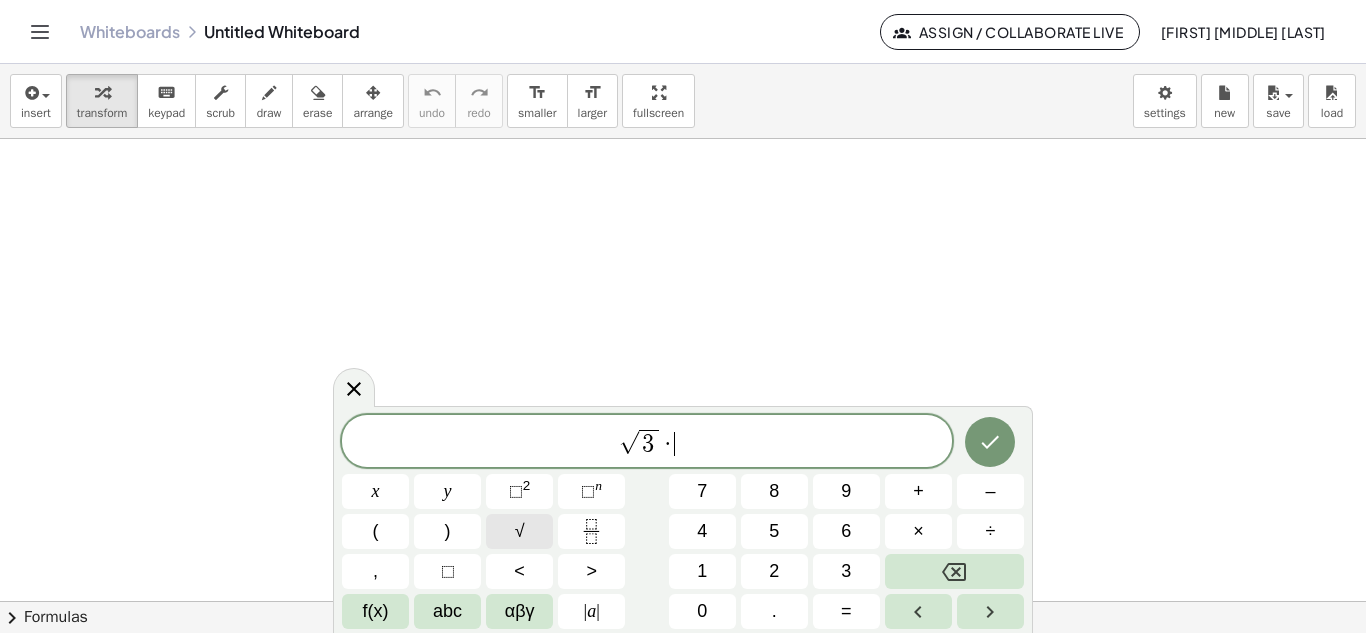 click on "√" at bounding box center (519, 531) 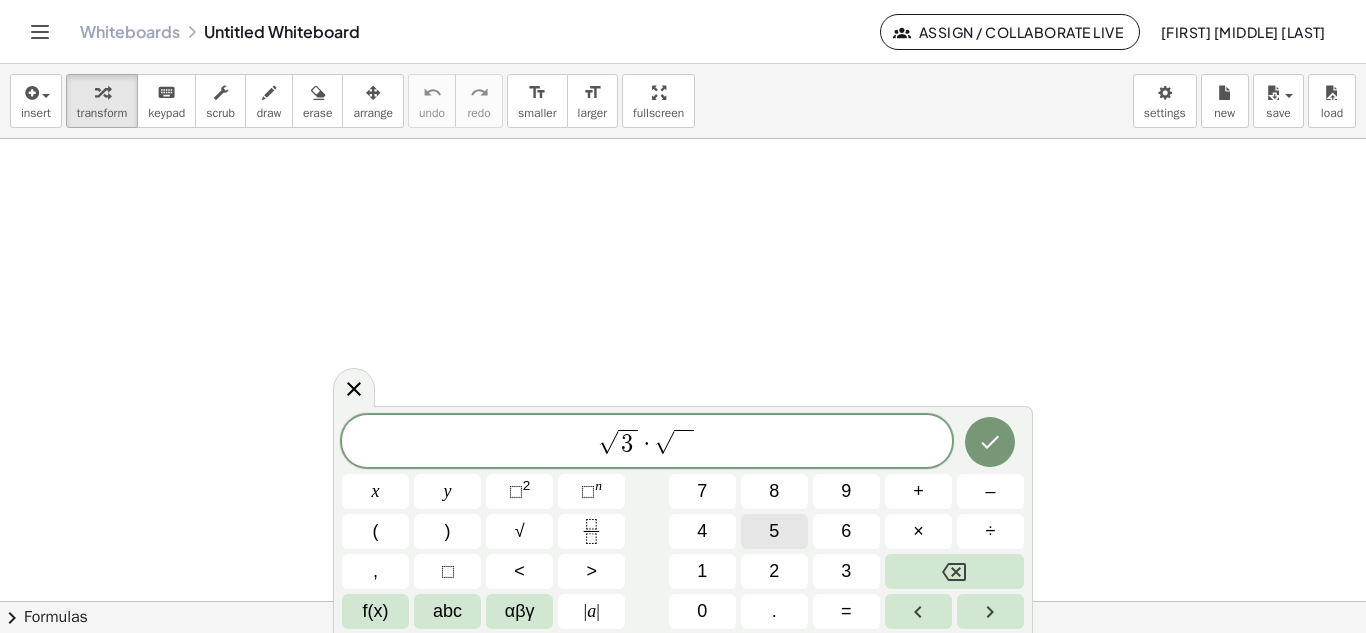 click on "5" at bounding box center (774, 531) 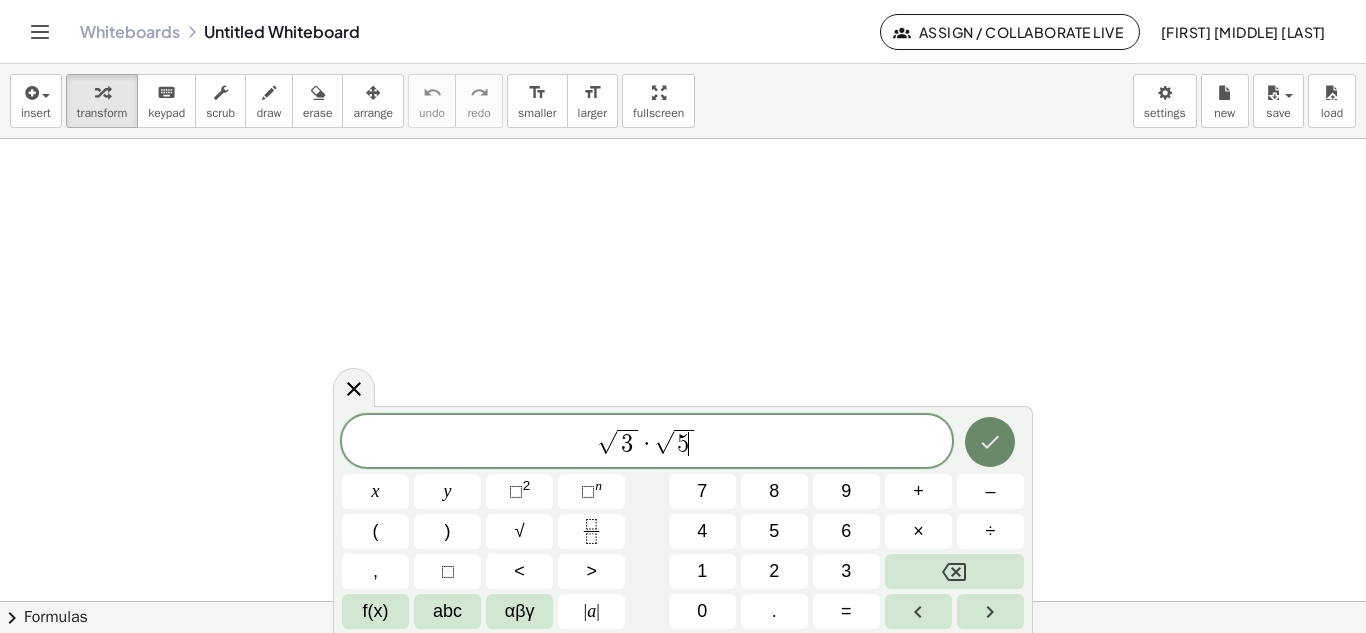 click 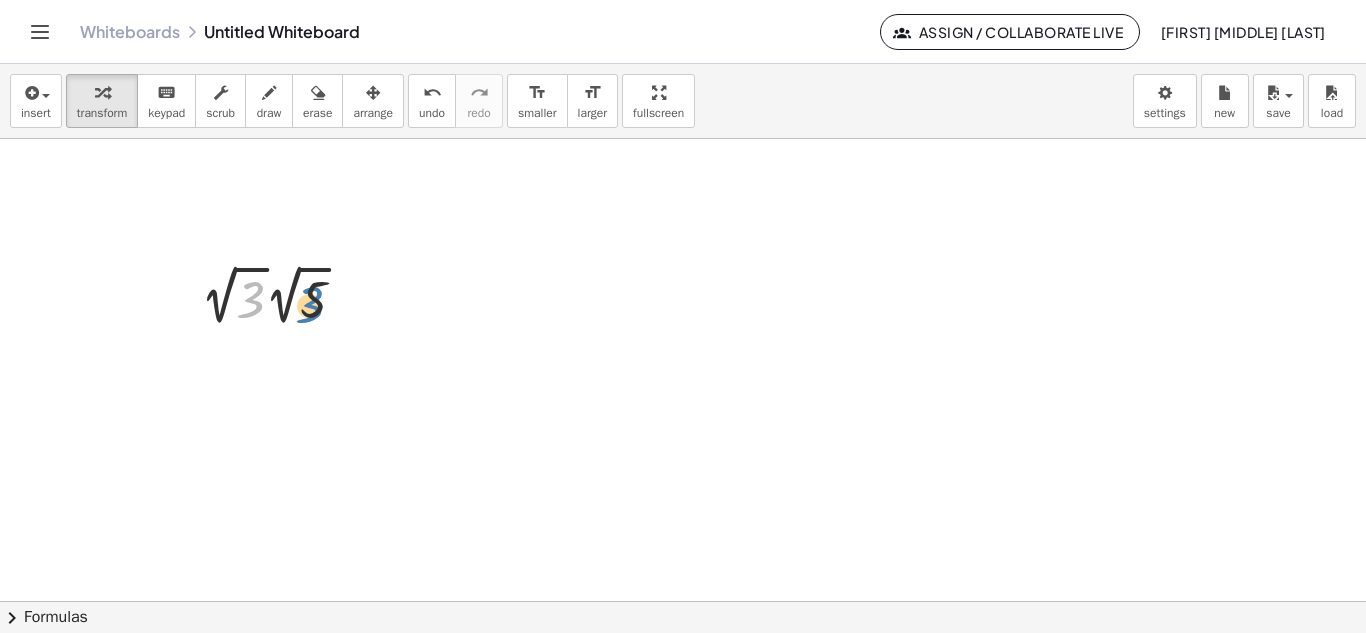 drag, startPoint x: 244, startPoint y: 306, endPoint x: 308, endPoint y: 308, distance: 64.03124 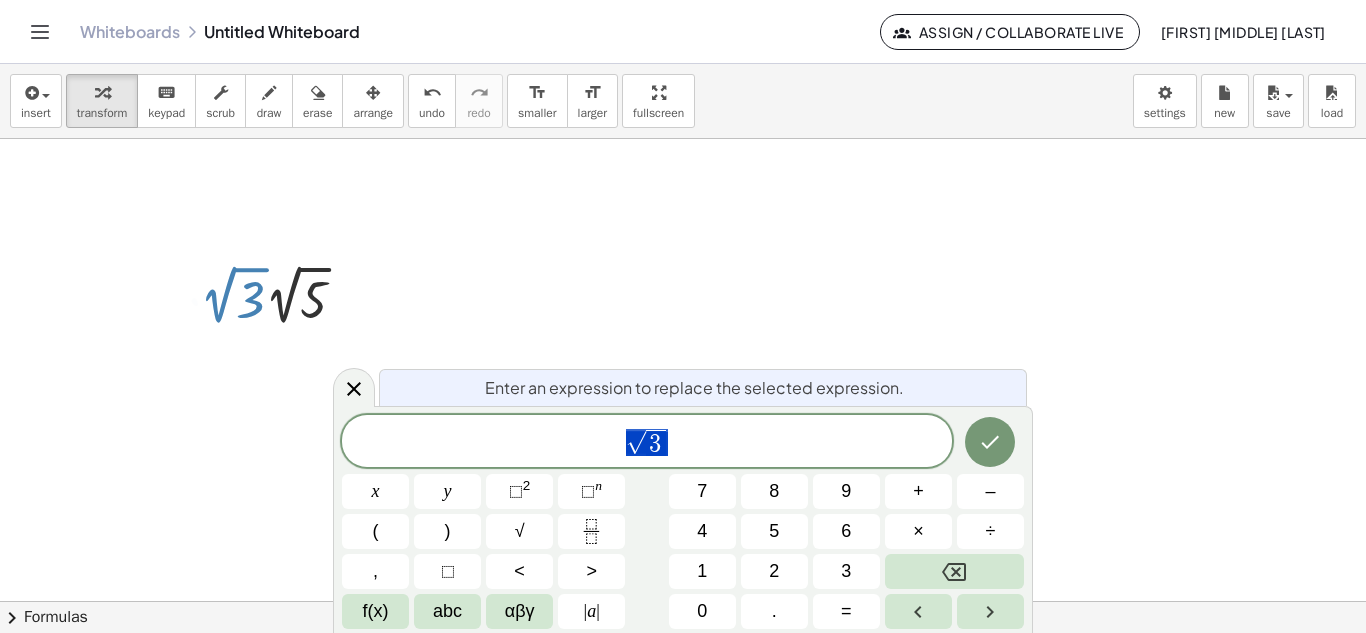 drag, startPoint x: 227, startPoint y: 294, endPoint x: 163, endPoint y: 335, distance: 76.00658 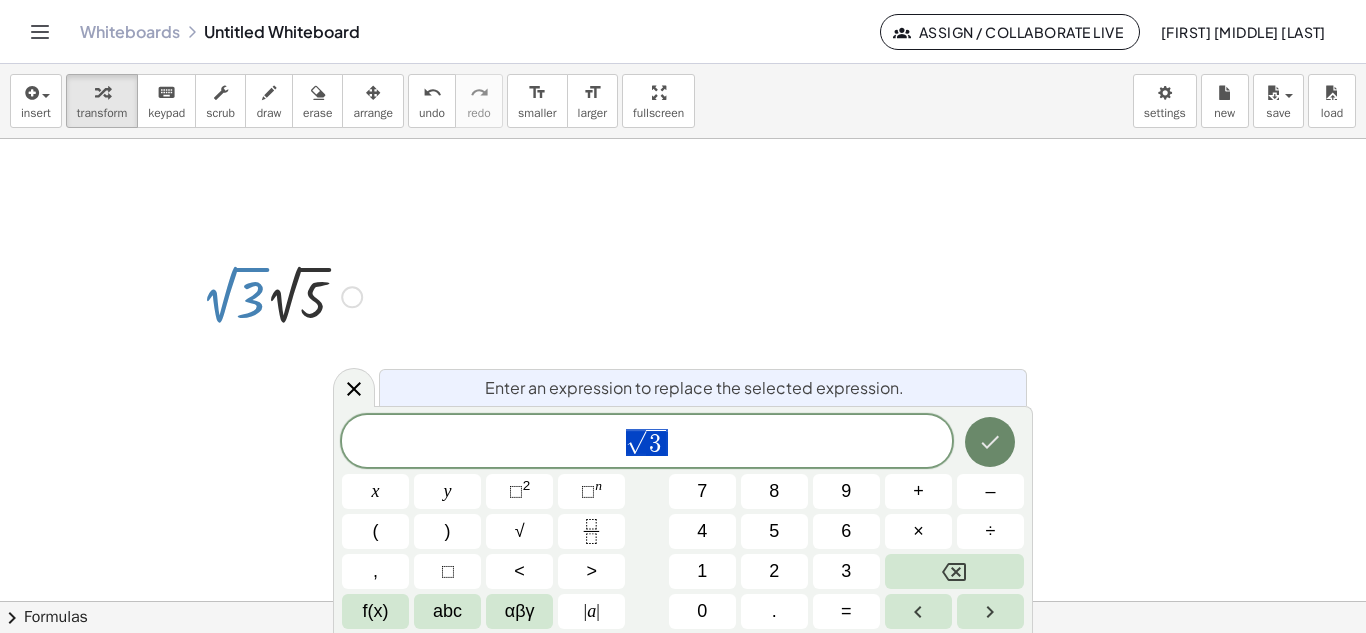 click at bounding box center (990, 442) 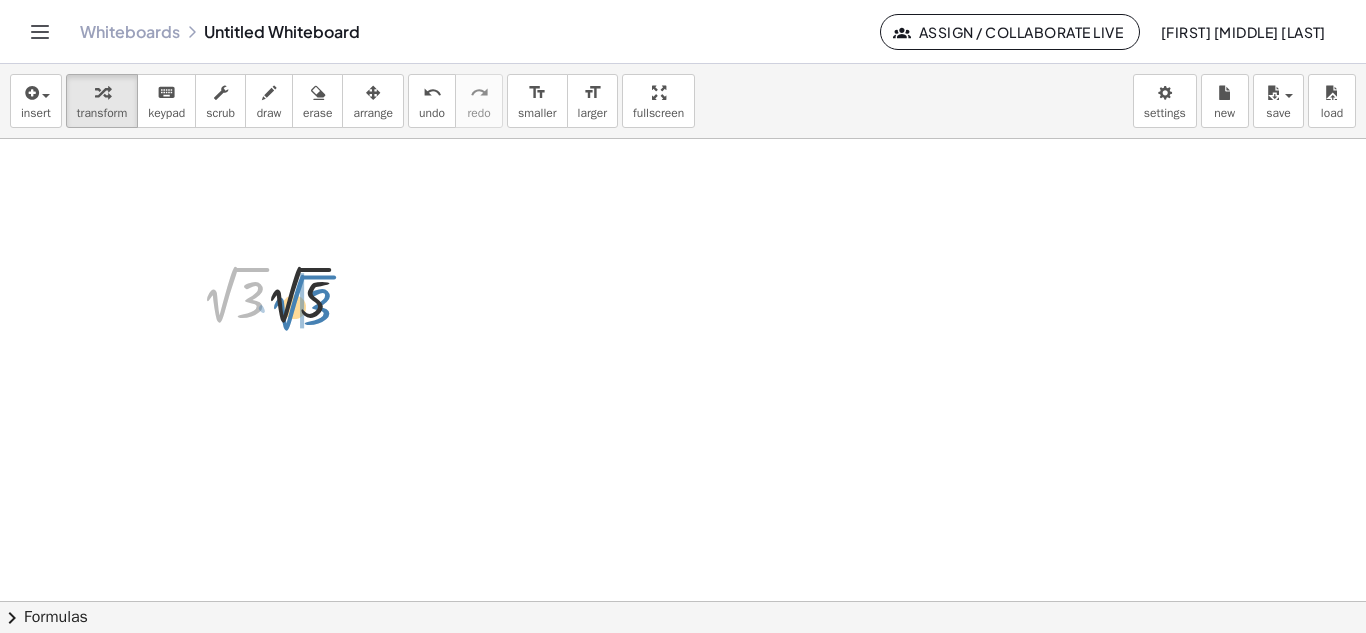 drag, startPoint x: 222, startPoint y: 303, endPoint x: 299, endPoint y: 309, distance: 77.23341 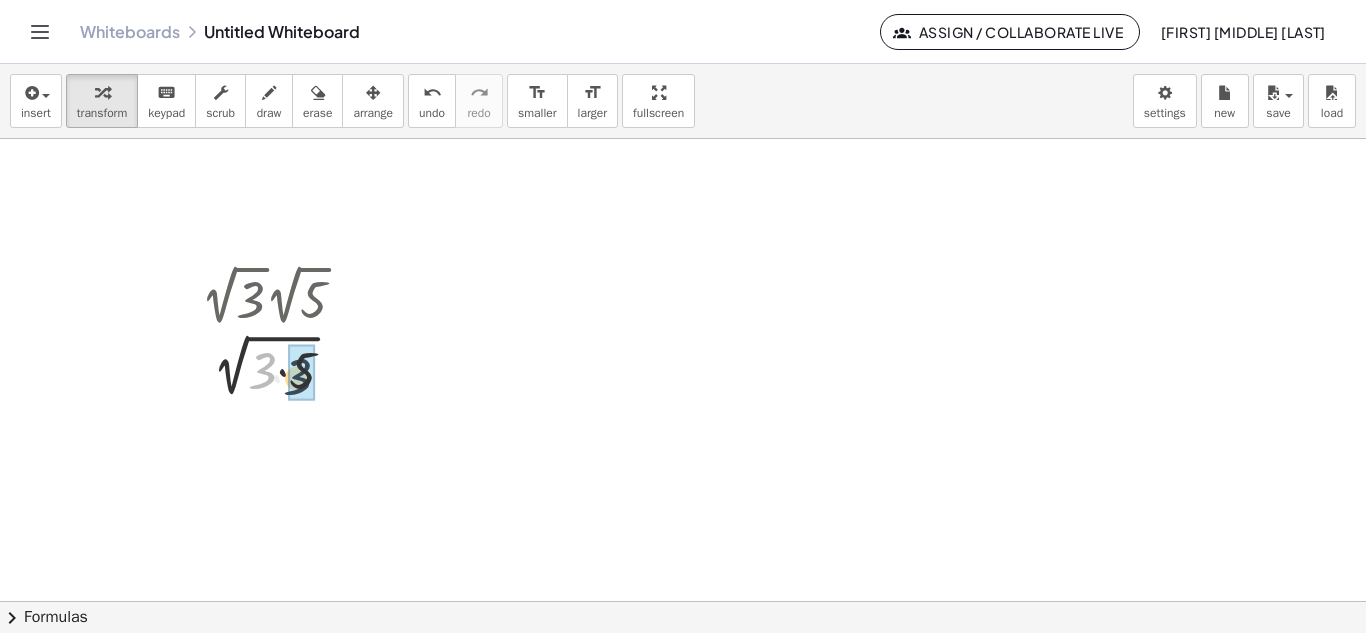 drag, startPoint x: 261, startPoint y: 377, endPoint x: 297, endPoint y: 384, distance: 36.67424 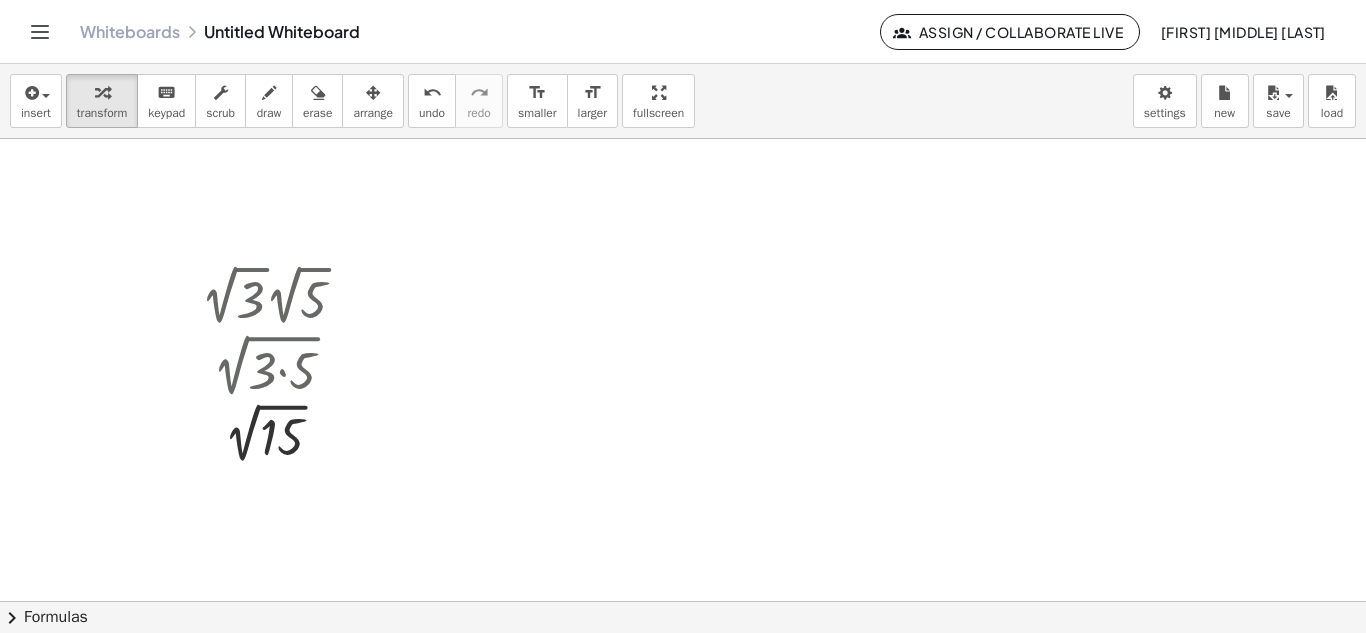 click at bounding box center (683, 601) 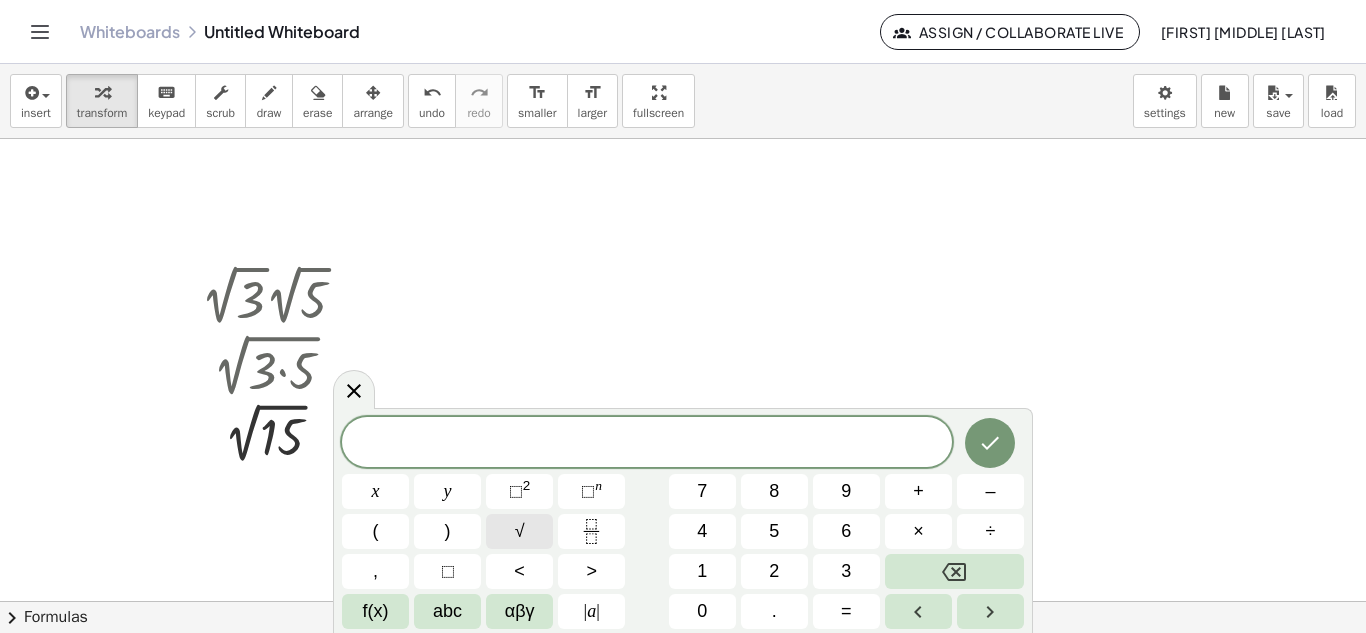 click on "√" at bounding box center (519, 531) 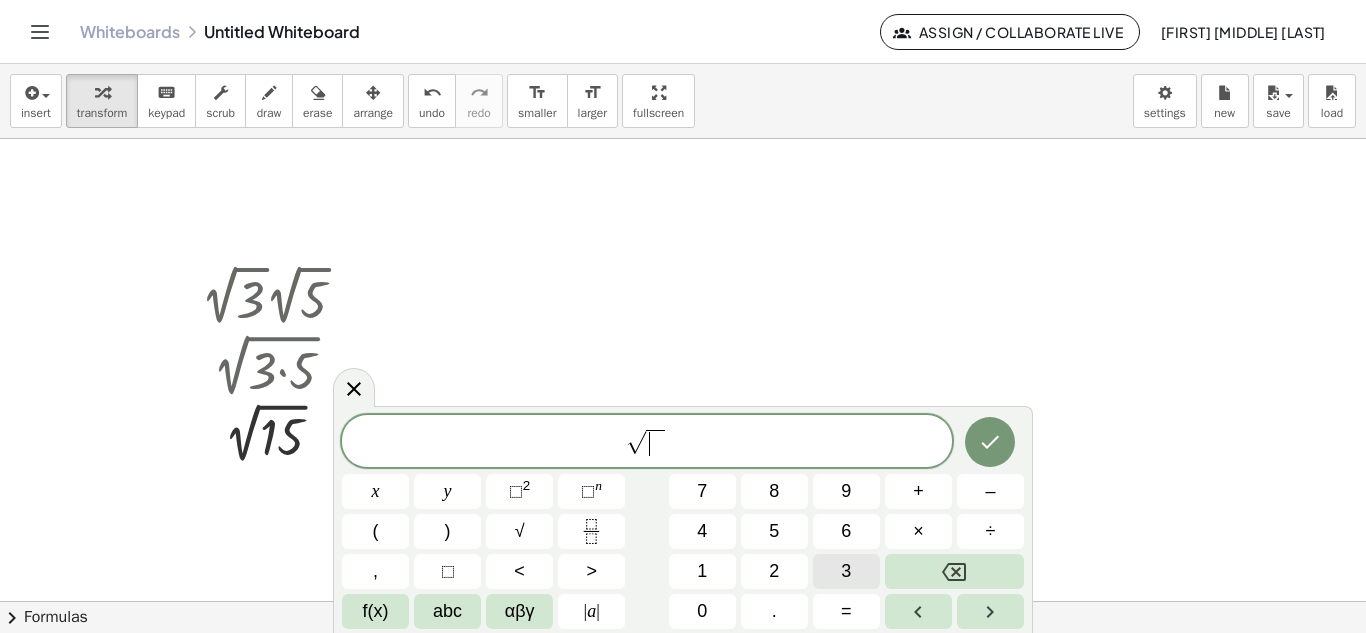 click on "3" at bounding box center (846, 571) 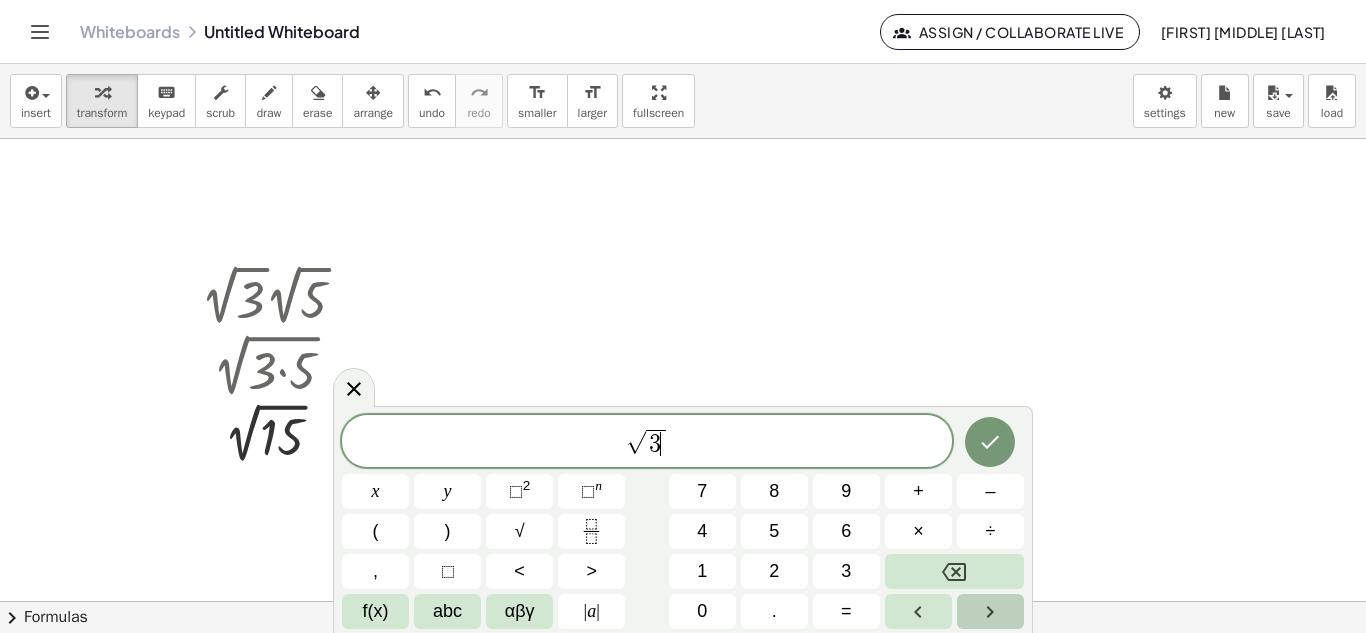 click 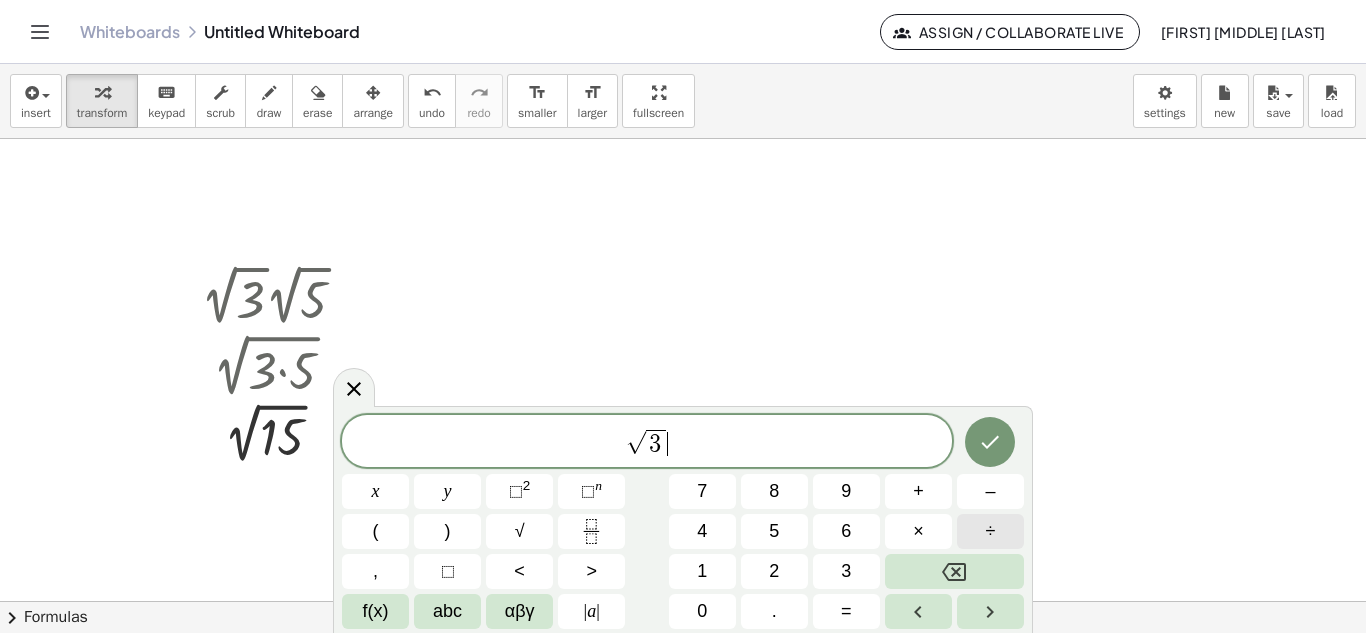 click on "÷" at bounding box center (990, 531) 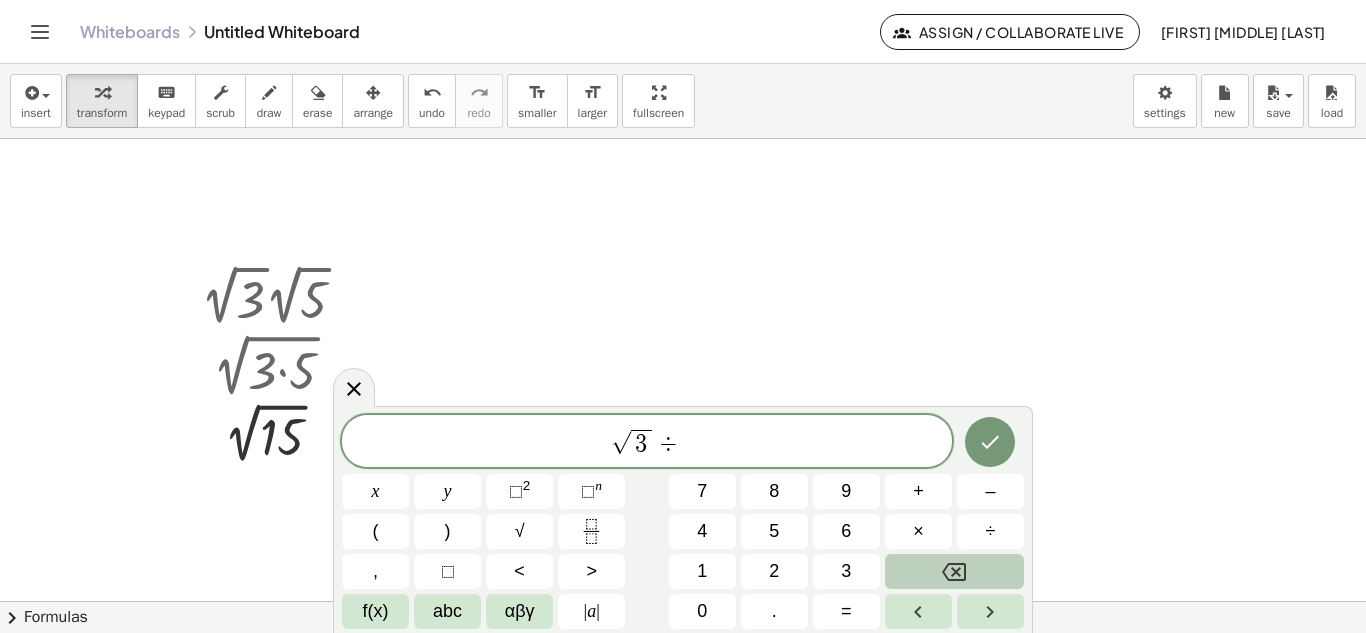 click 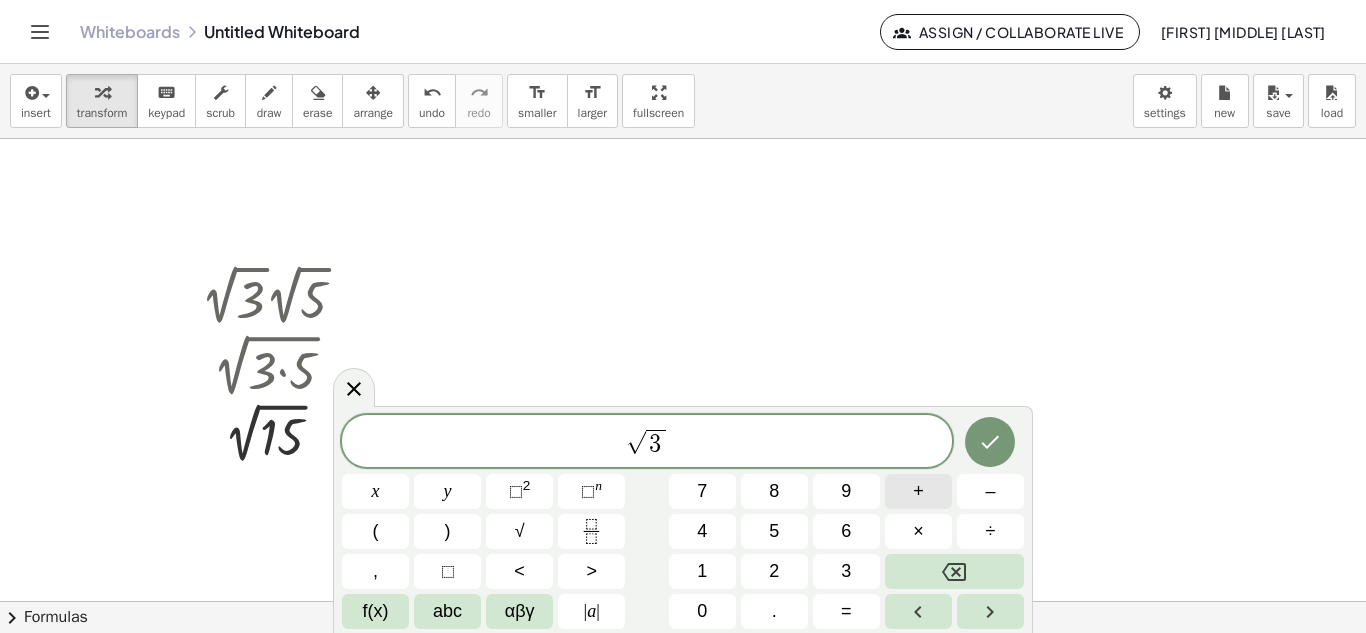 click on "+" at bounding box center [918, 491] 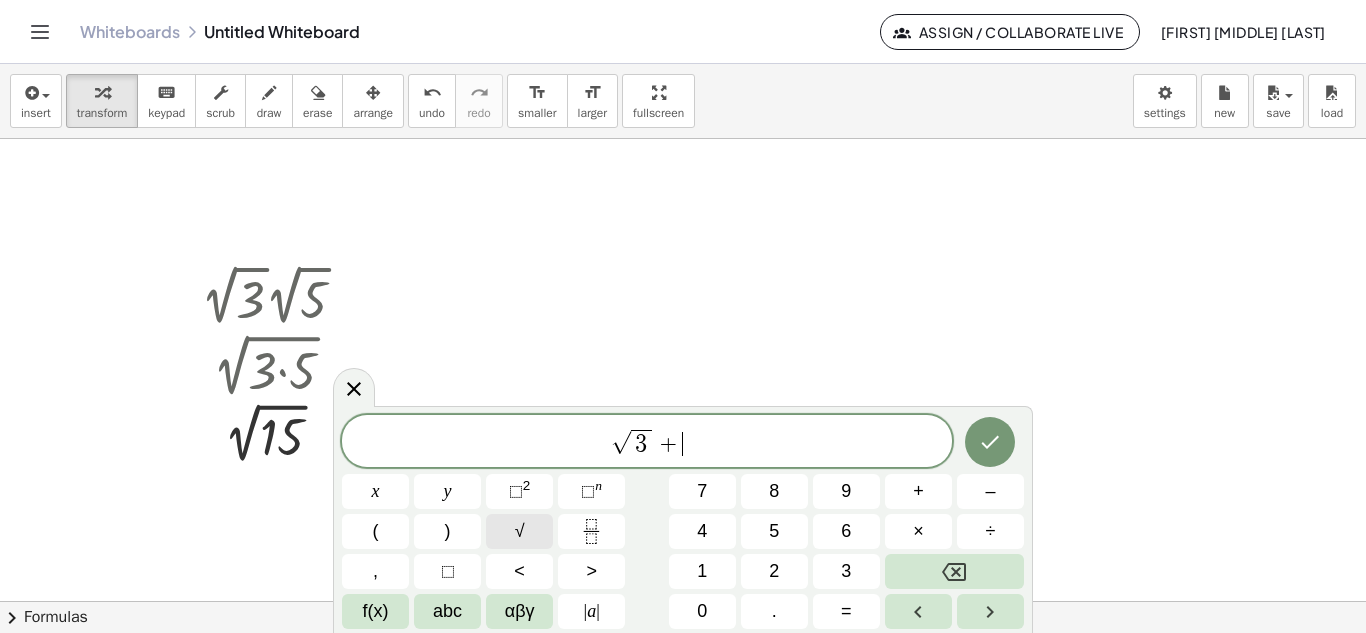 click on "√" at bounding box center [519, 531] 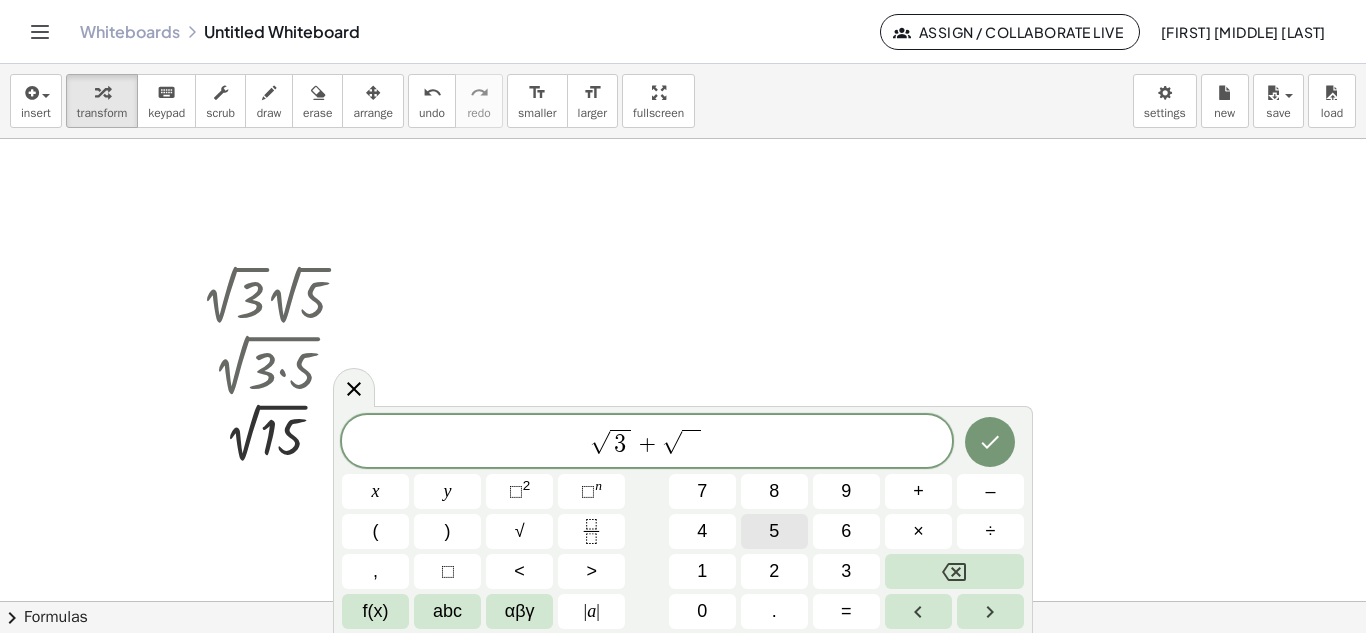 click on "5" at bounding box center (774, 531) 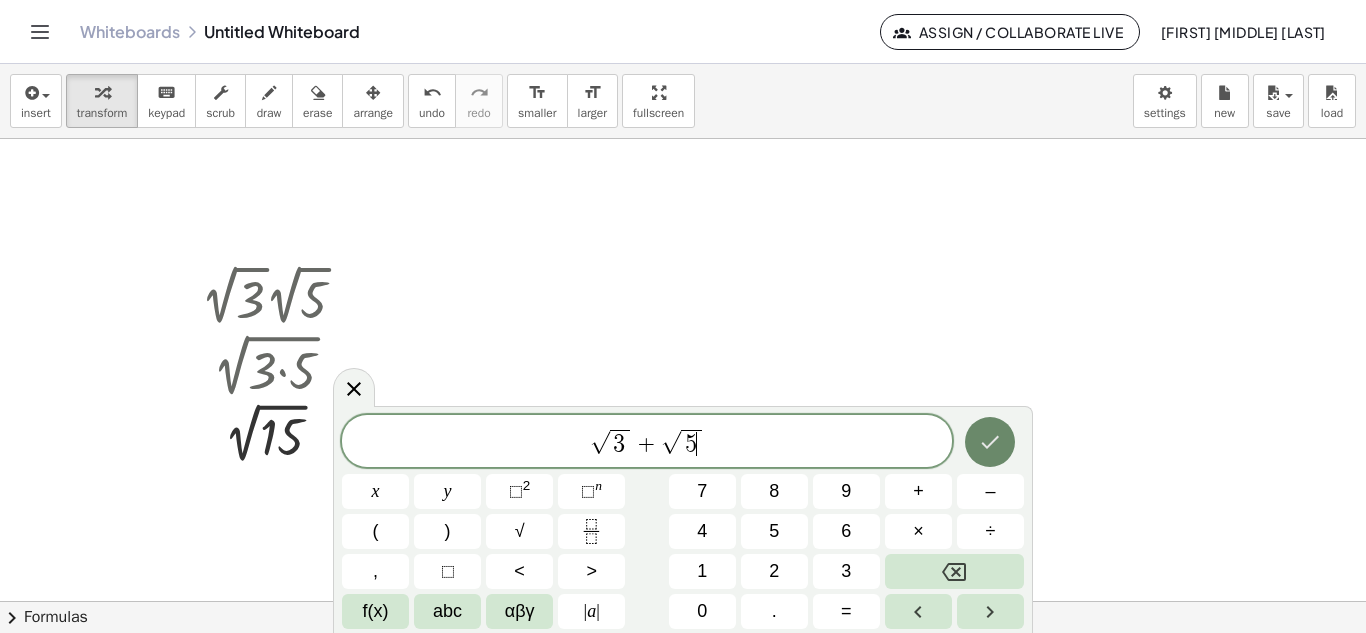 click 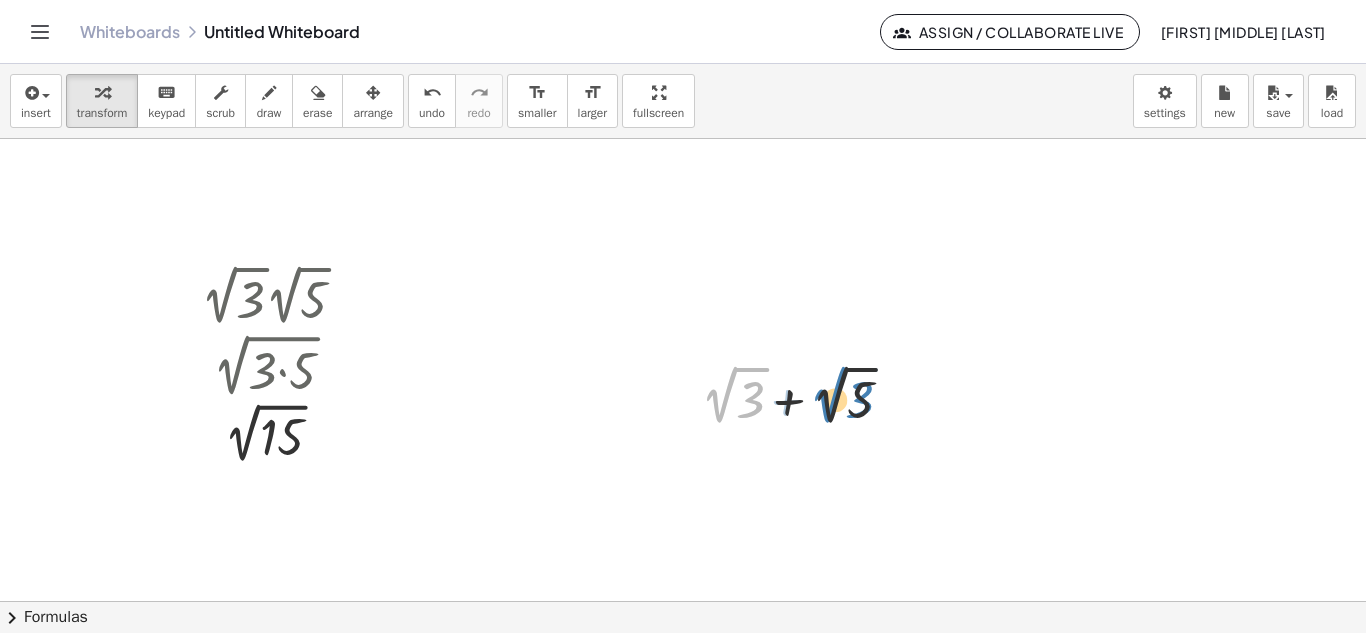 drag, startPoint x: 718, startPoint y: 400, endPoint x: 823, endPoint y: 400, distance: 105 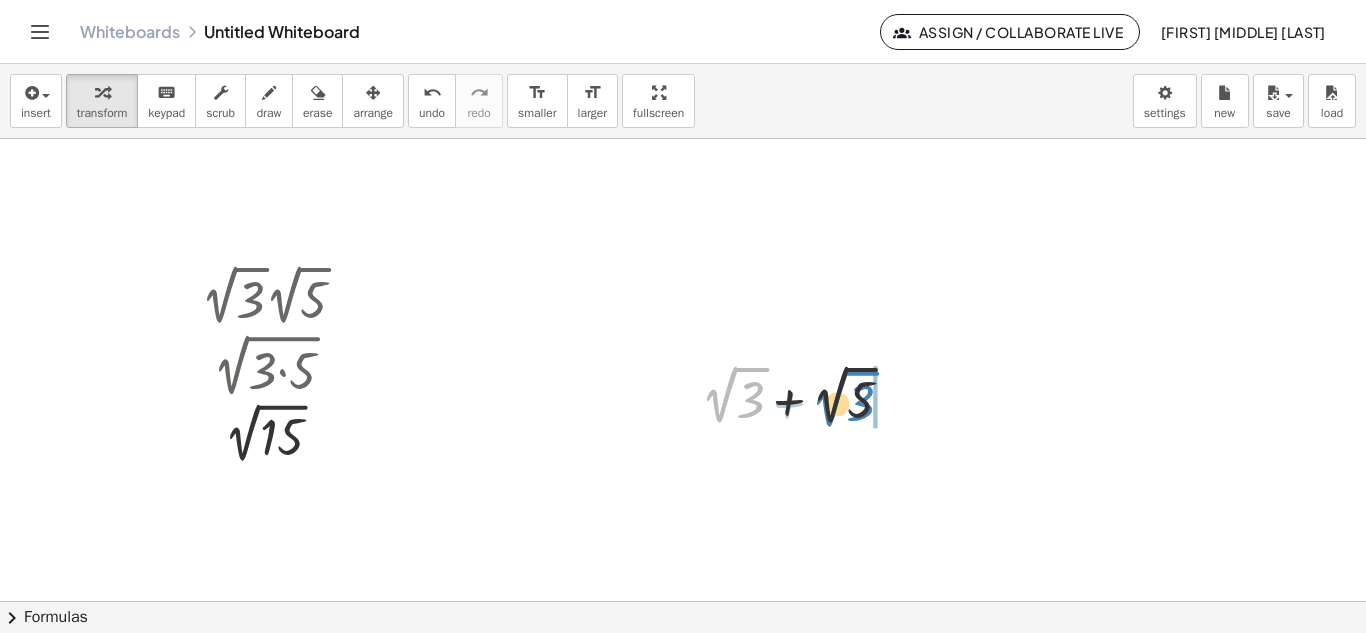 drag, startPoint x: 711, startPoint y: 409, endPoint x: 821, endPoint y: 412, distance: 110.0409 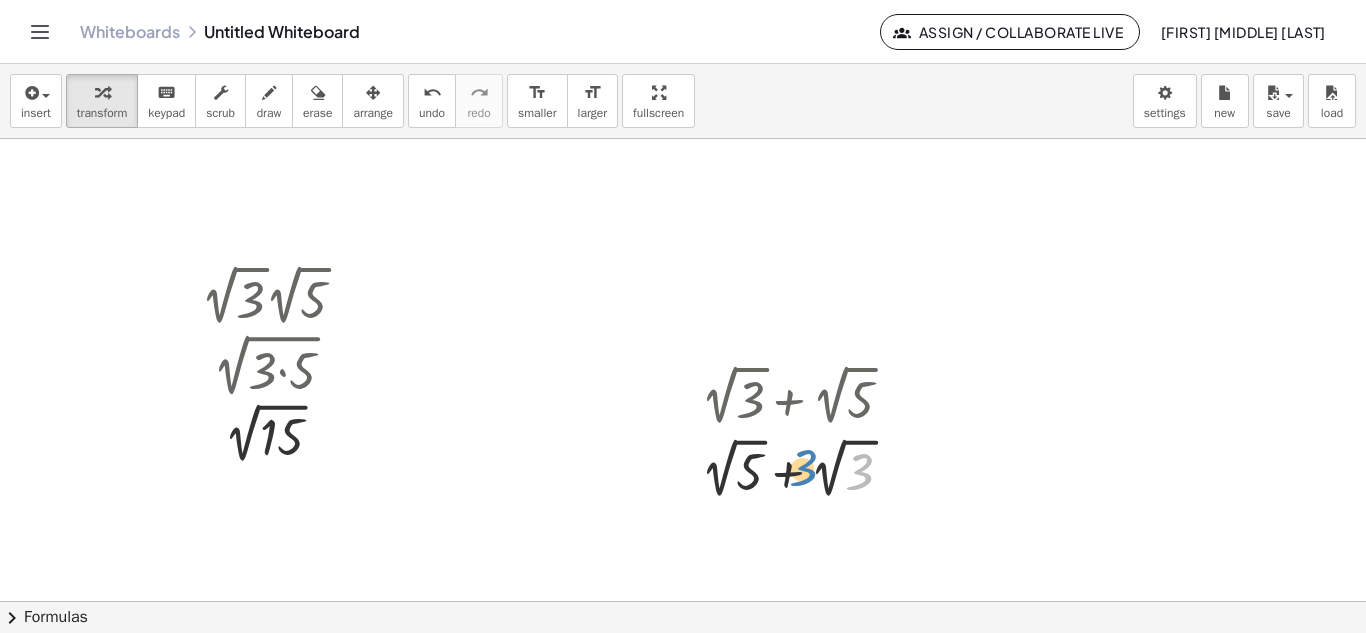 drag, startPoint x: 853, startPoint y: 470, endPoint x: 814, endPoint y: 468, distance: 39.051247 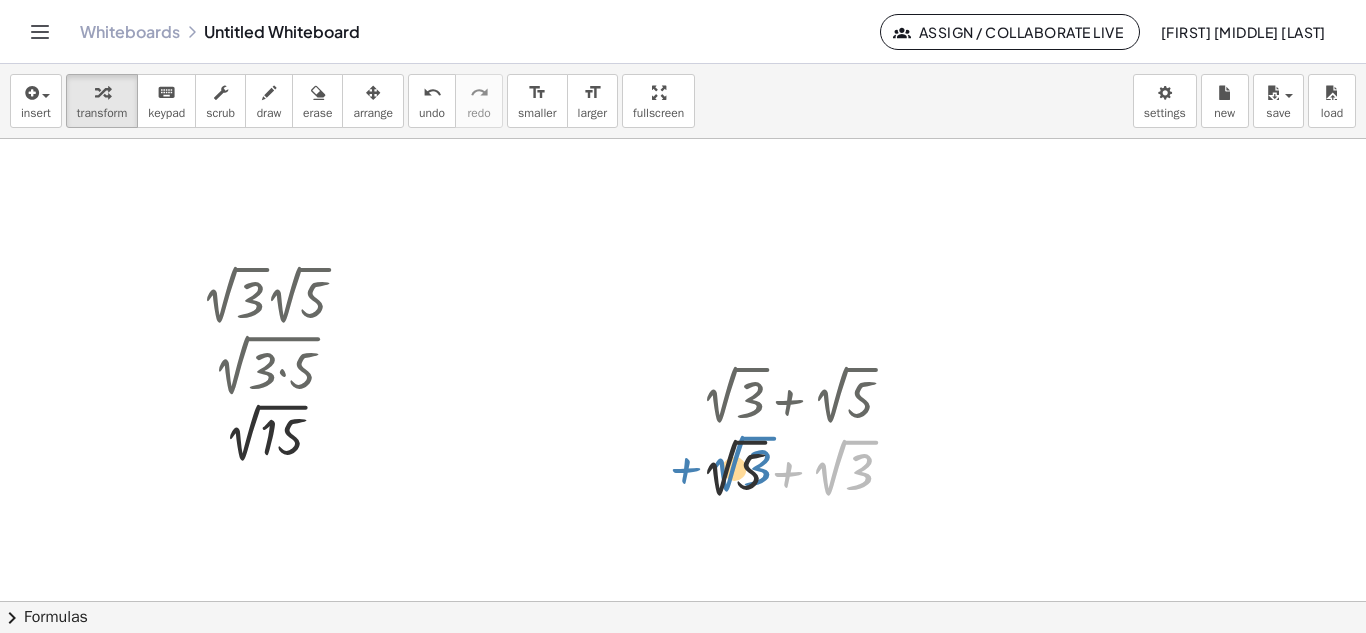 drag, startPoint x: 824, startPoint y: 473, endPoint x: 722, endPoint y: 469, distance: 102.0784 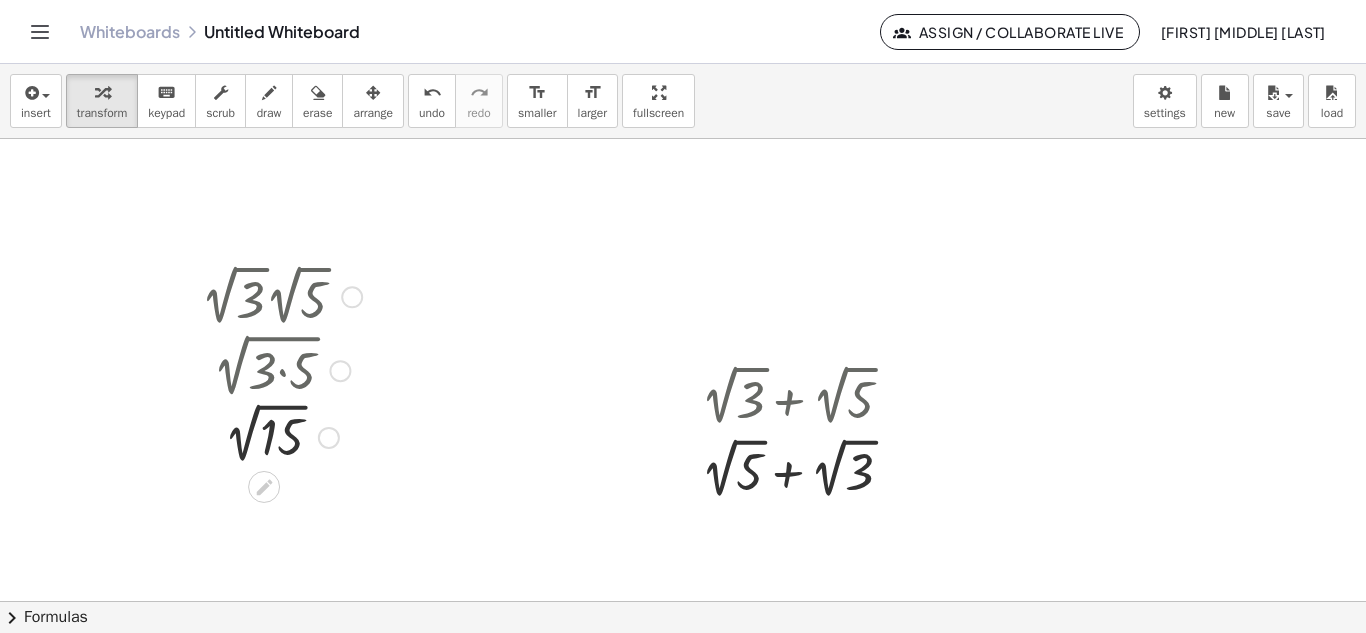click at bounding box center [281, 436] 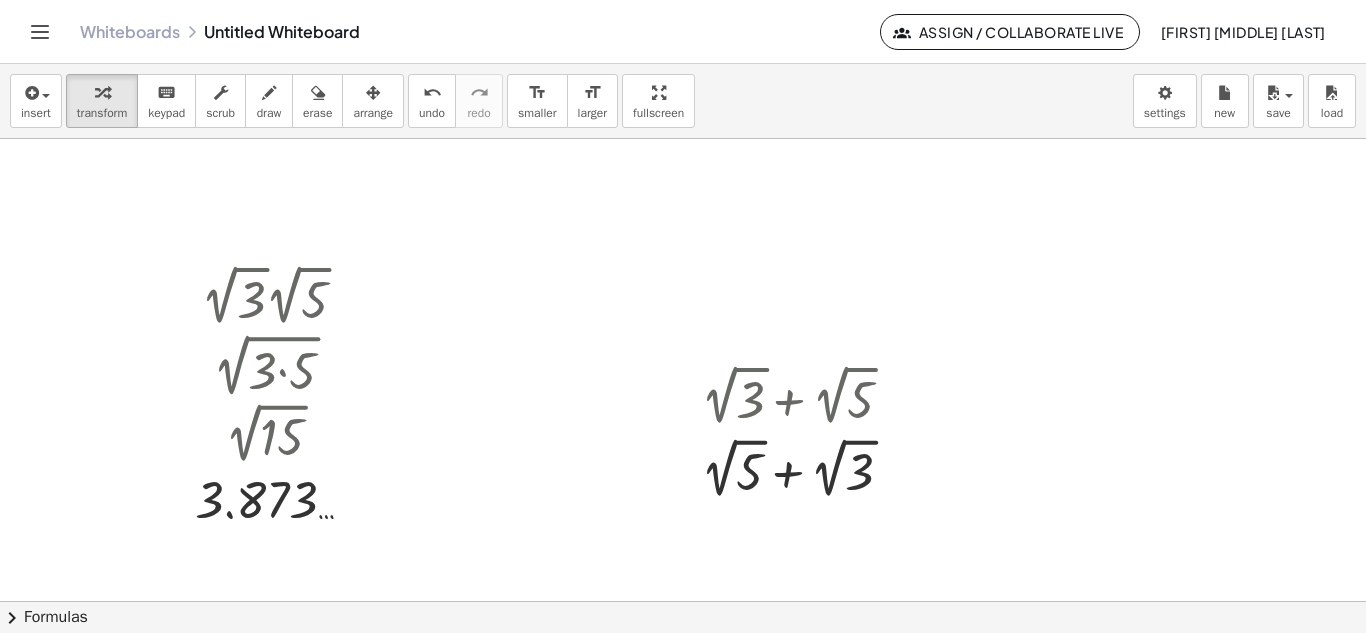 click at bounding box center (683, 601) 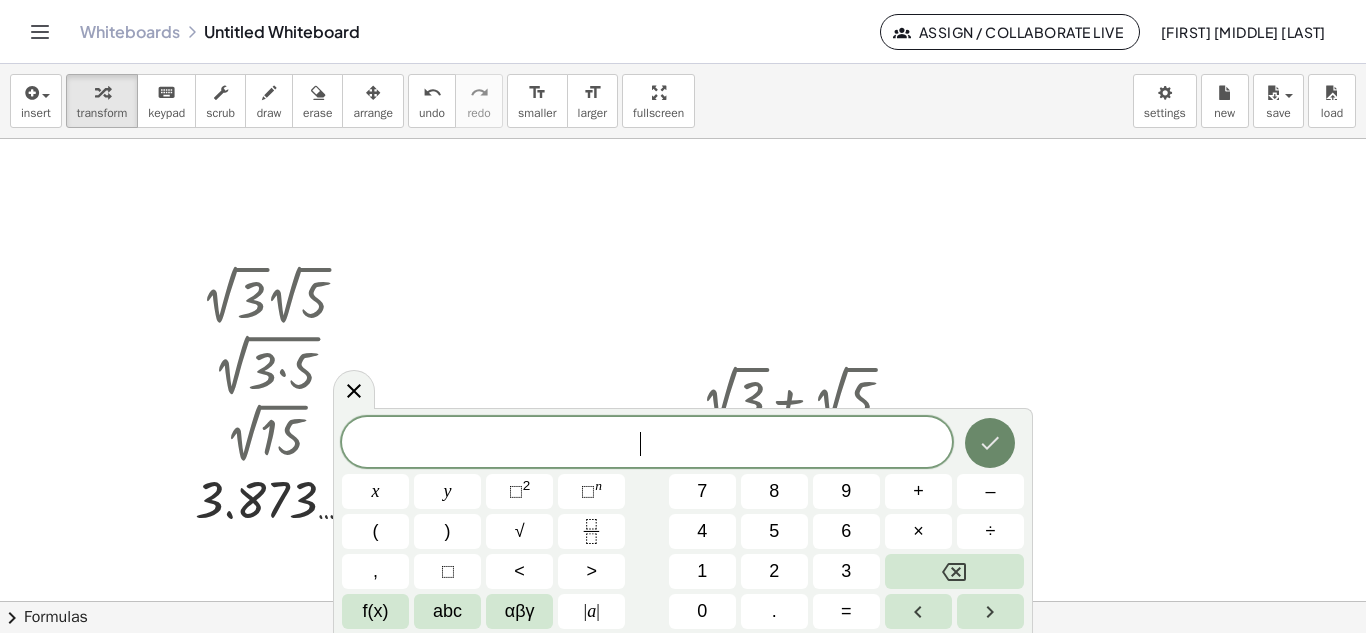 click at bounding box center (990, 443) 